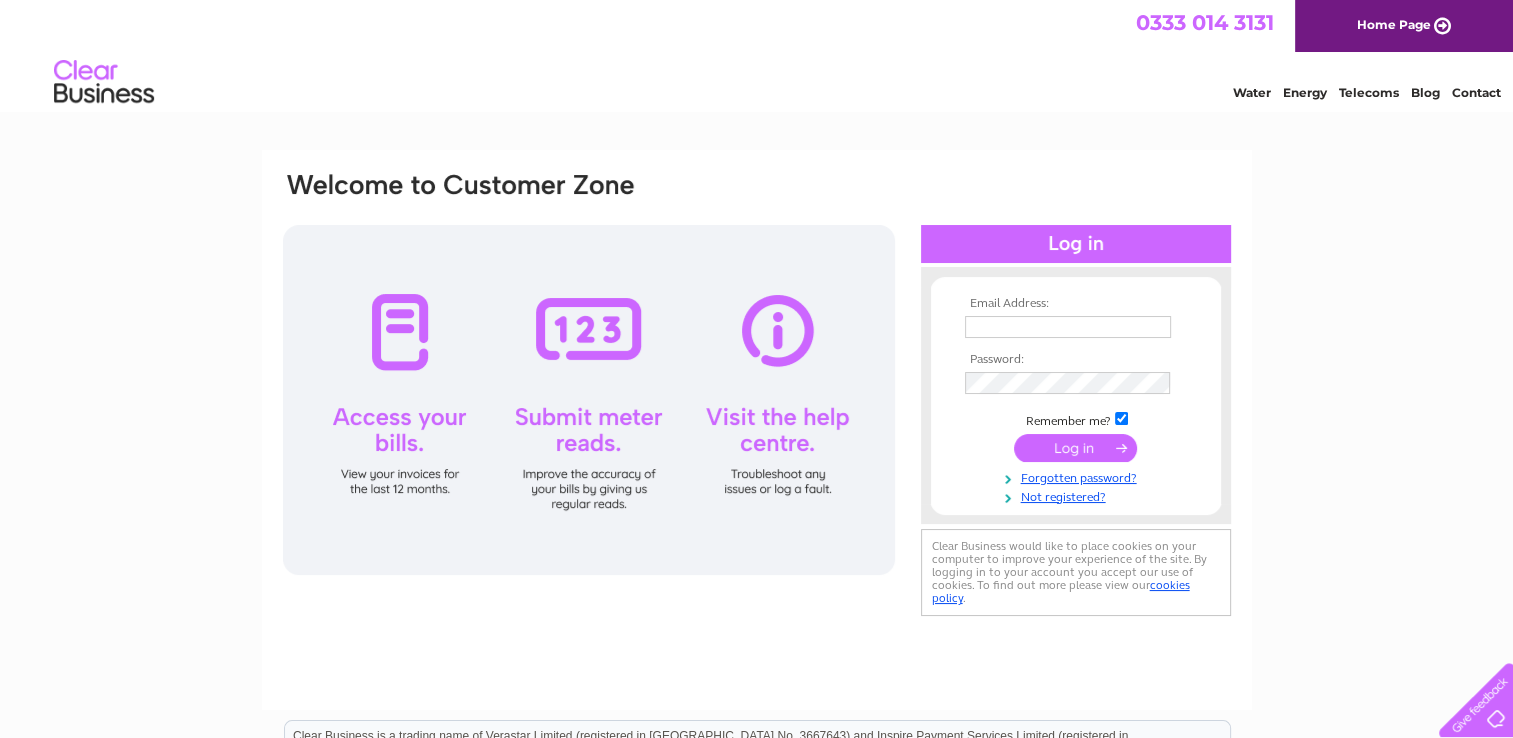 scroll, scrollTop: 0, scrollLeft: 0, axis: both 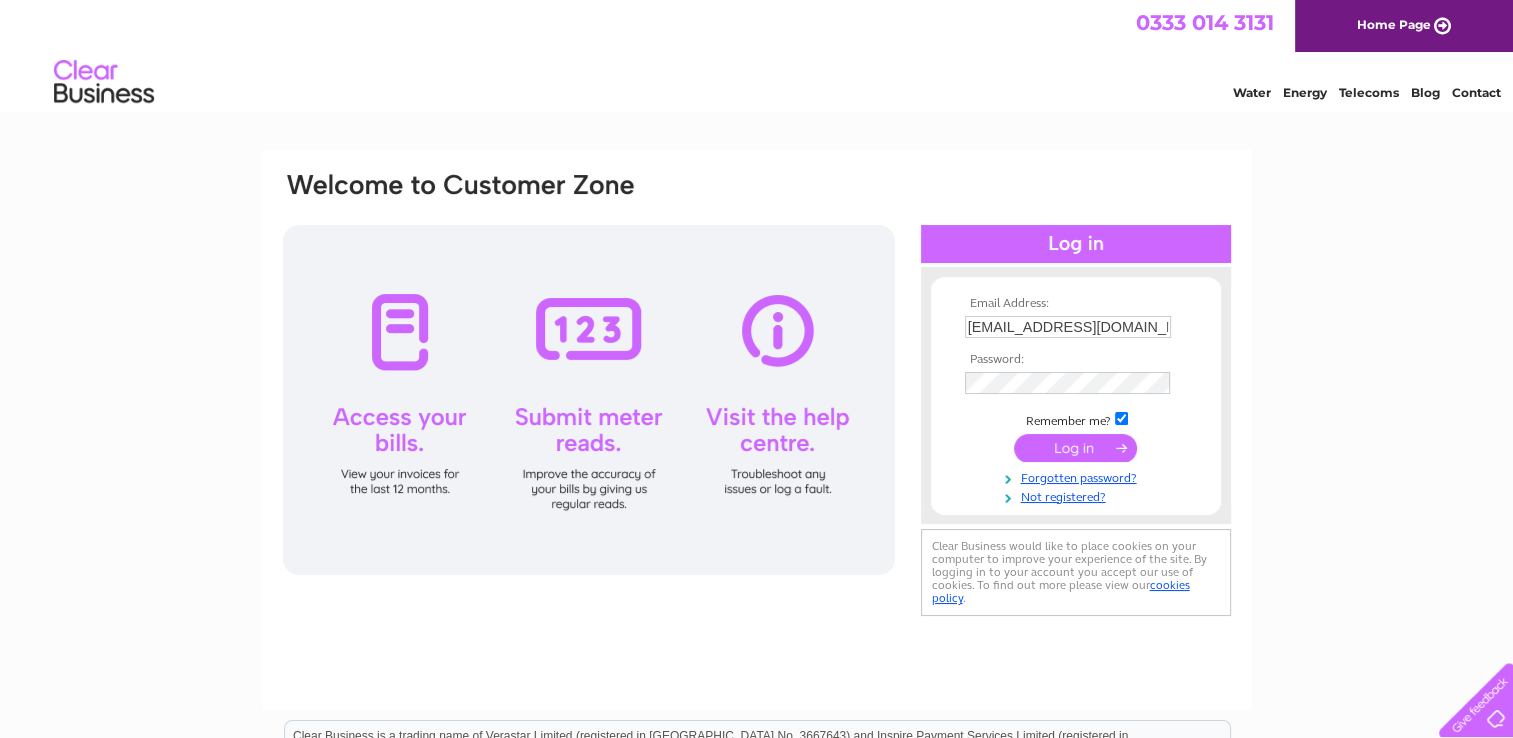 click at bounding box center (1075, 448) 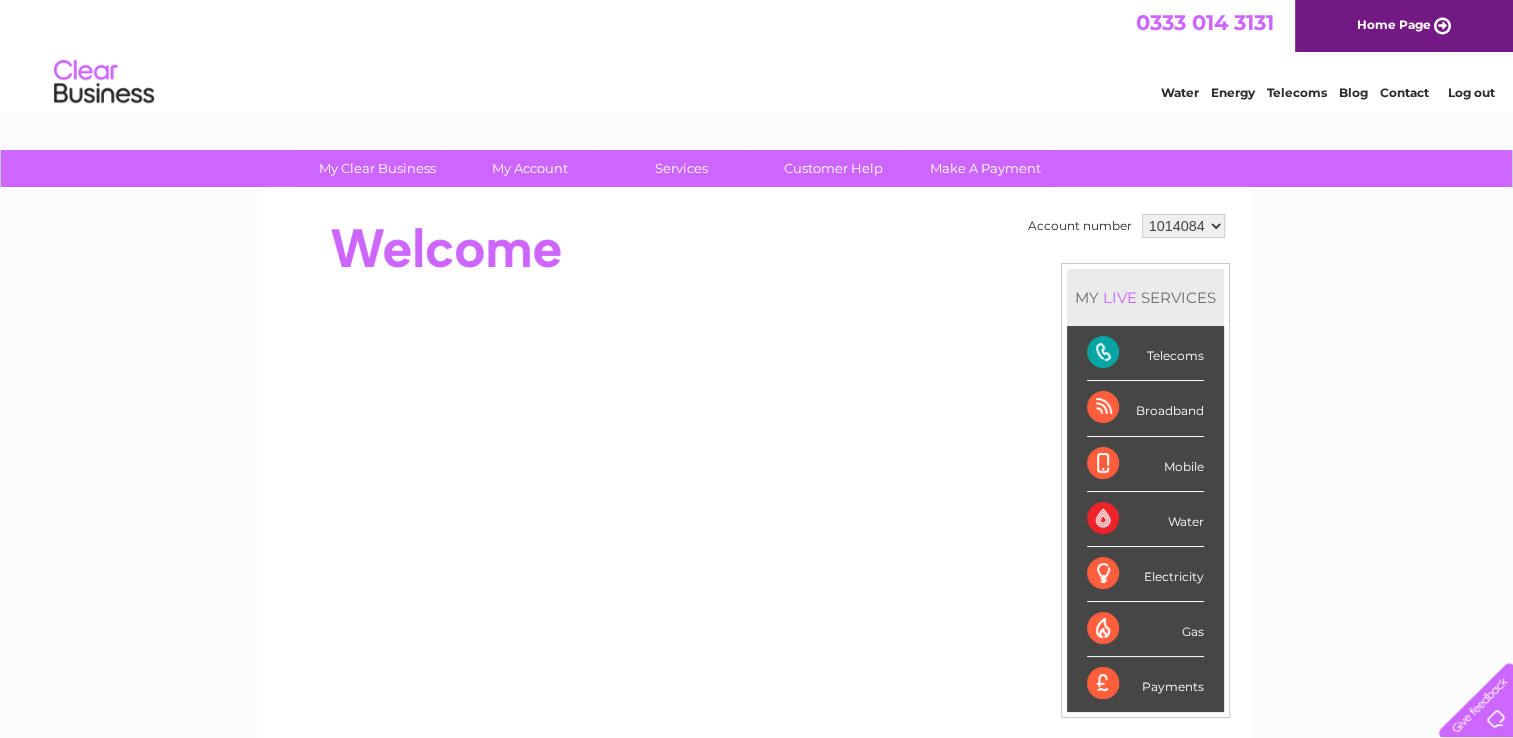 scroll, scrollTop: 0, scrollLeft: 0, axis: both 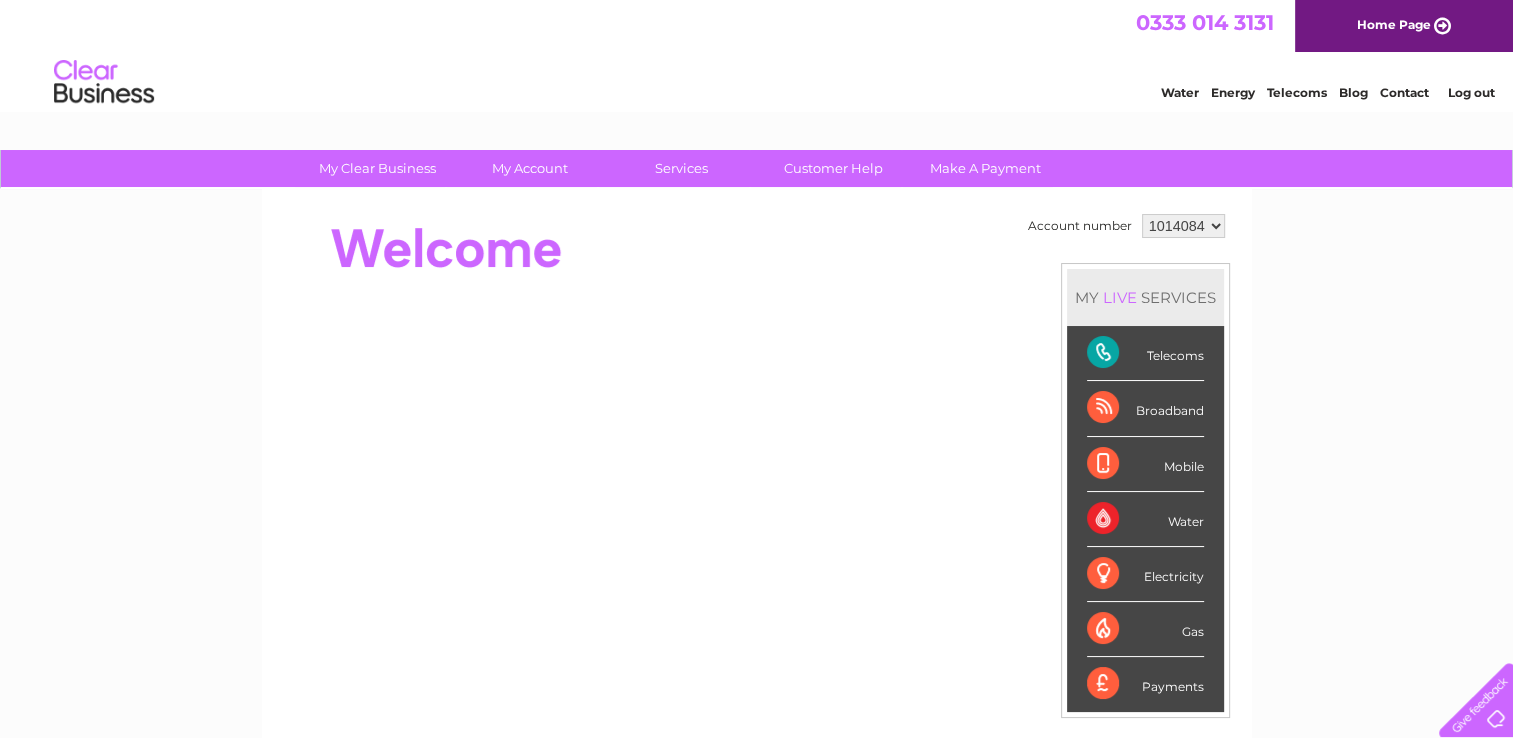 click on "My Clear Business
Login Details
My Details
My Preferences
Link Account
My Account
Bills and Payments   Direct Debit   Moving Premises" at bounding box center [756, 712] 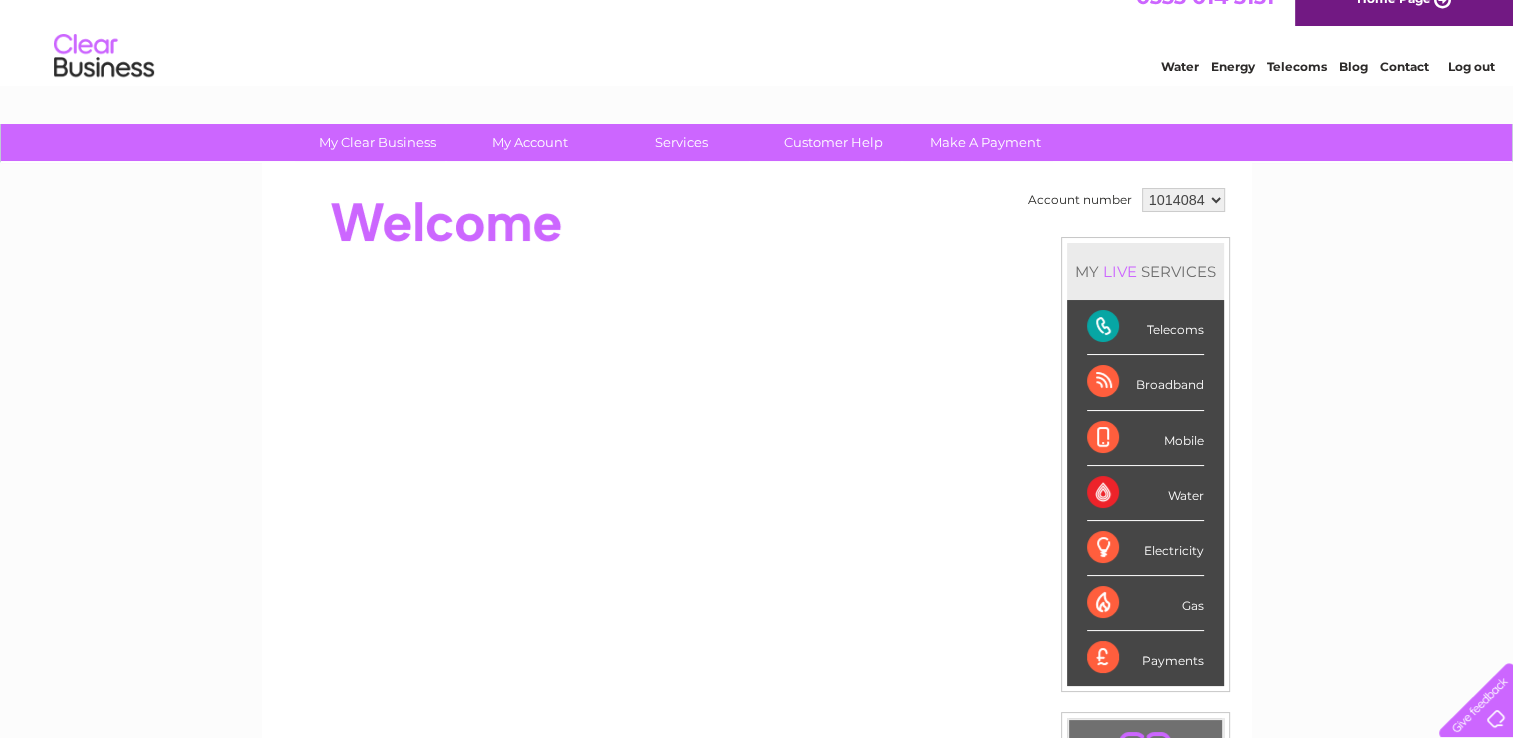 scroll, scrollTop: 0, scrollLeft: 0, axis: both 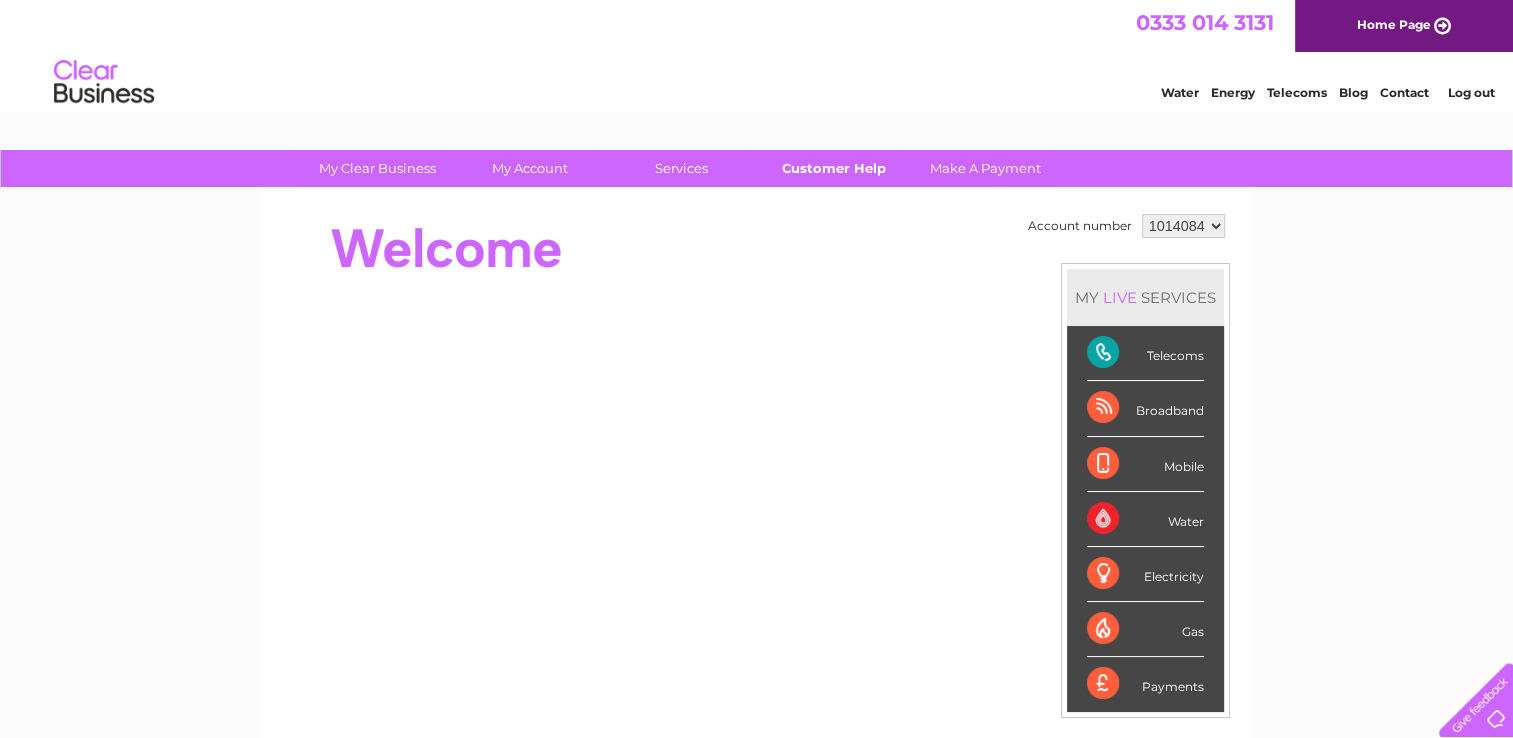 click on "Customer Help" at bounding box center [833, 168] 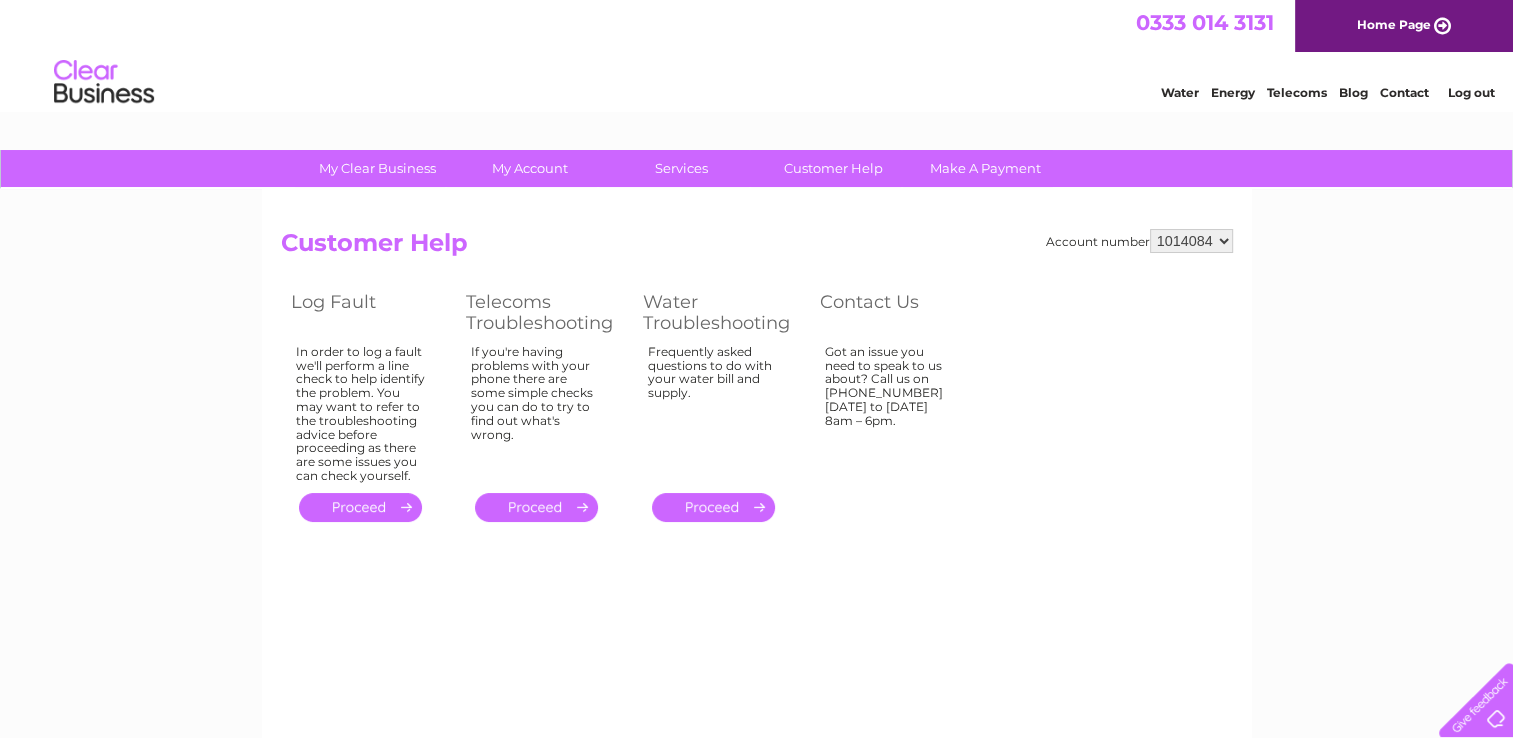 scroll, scrollTop: 0, scrollLeft: 0, axis: both 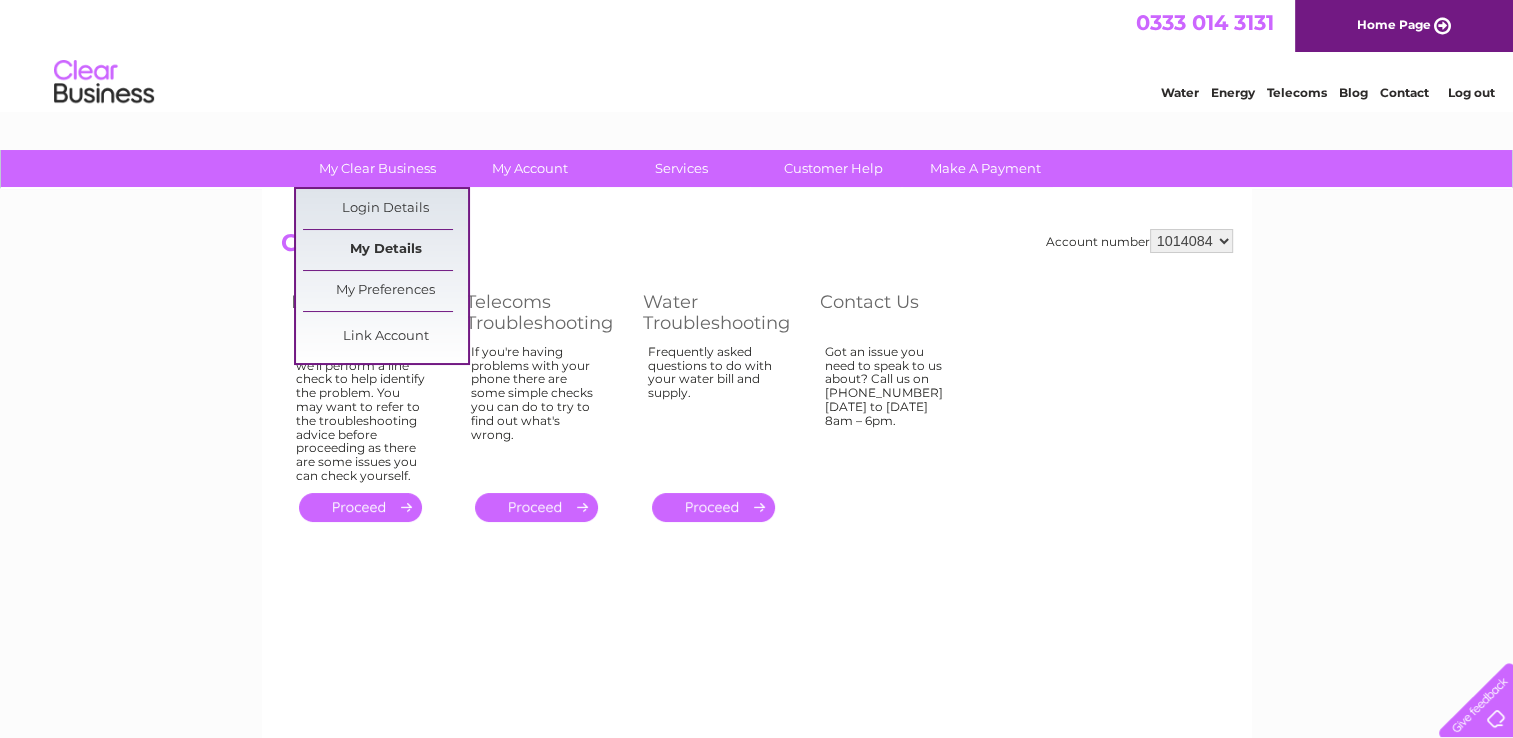 click on "My Details" at bounding box center (385, 250) 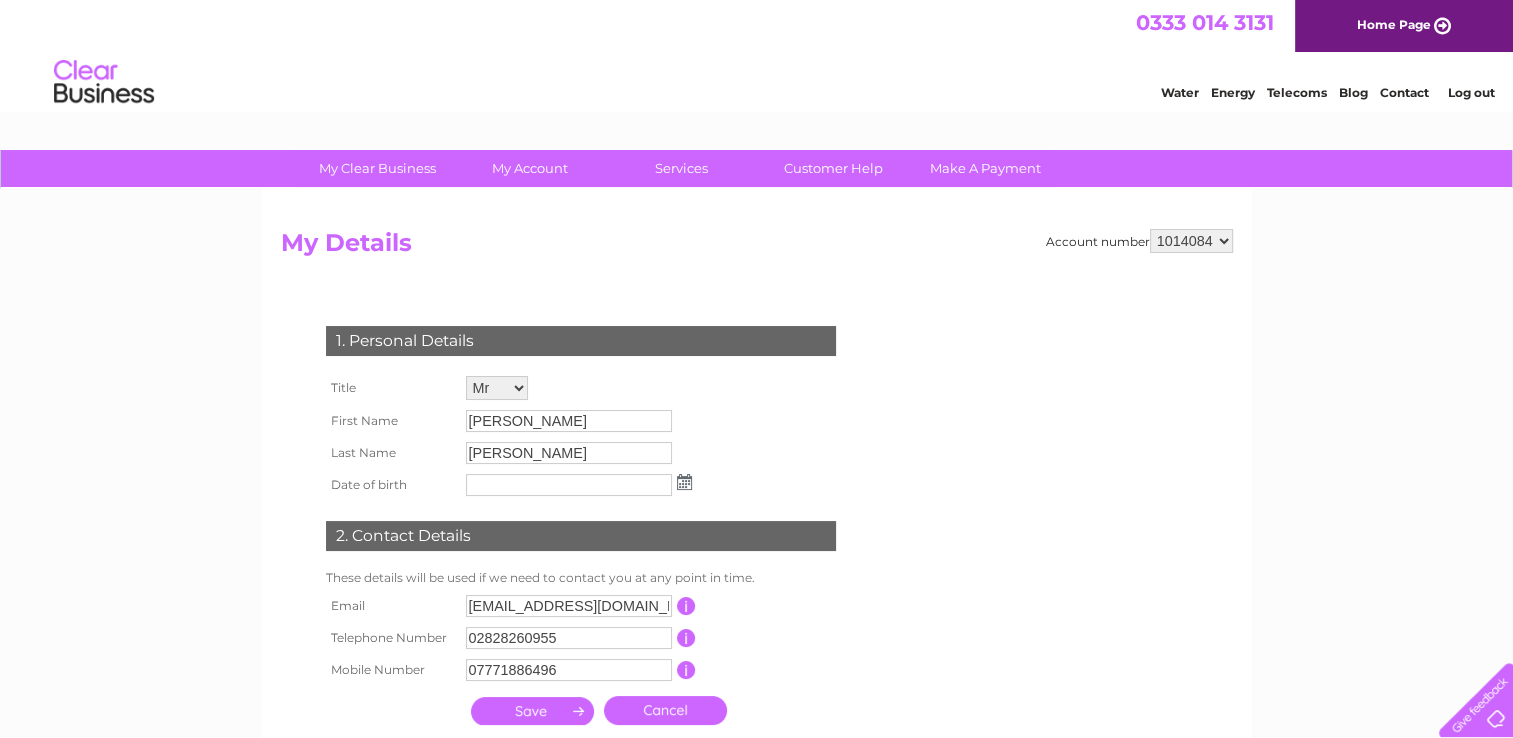 scroll, scrollTop: 0, scrollLeft: 0, axis: both 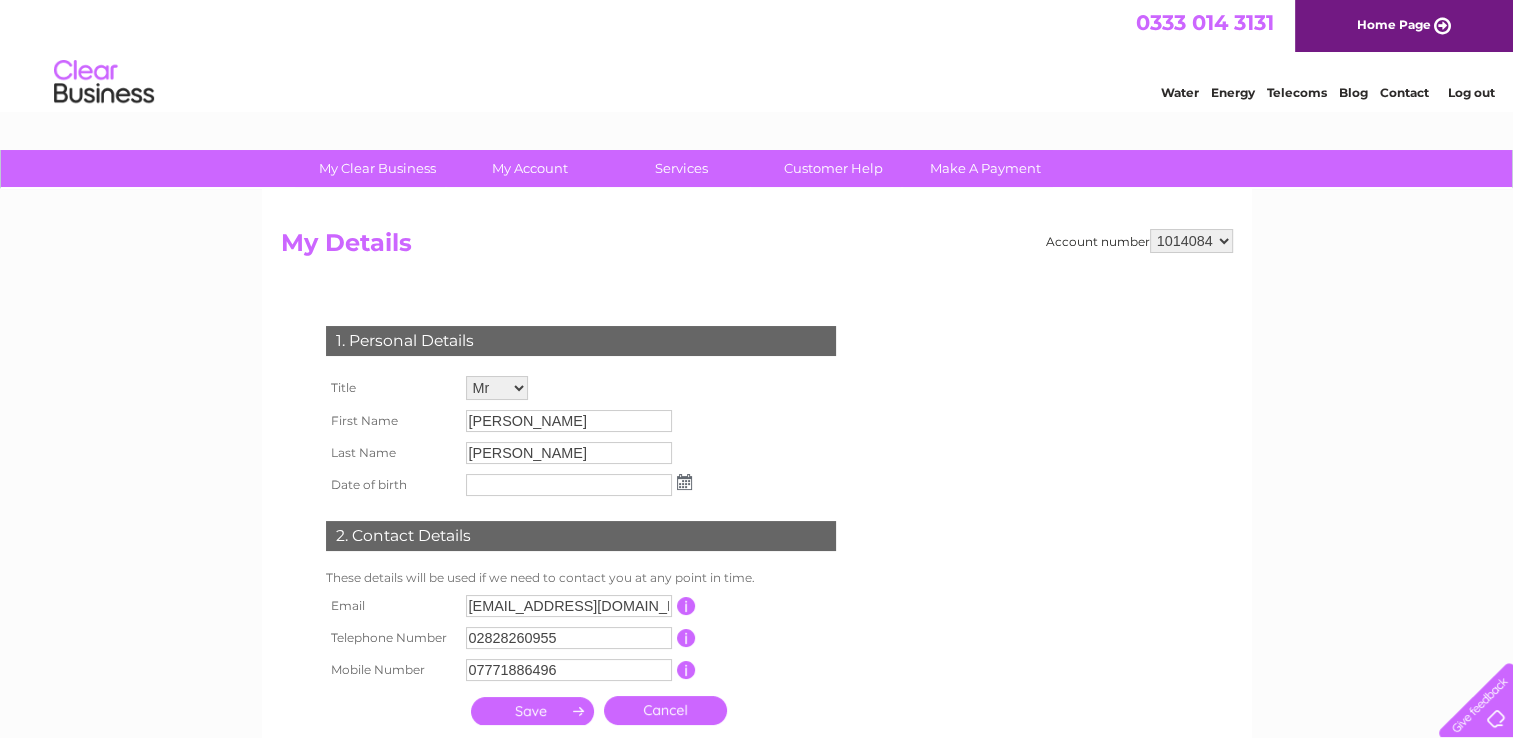 click on "My Clear Business
Login Details
My Details
My Preferences
Link Account
My Account
Bills and Payments   Direct Debit   Moving Premises" at bounding box center (756, 643) 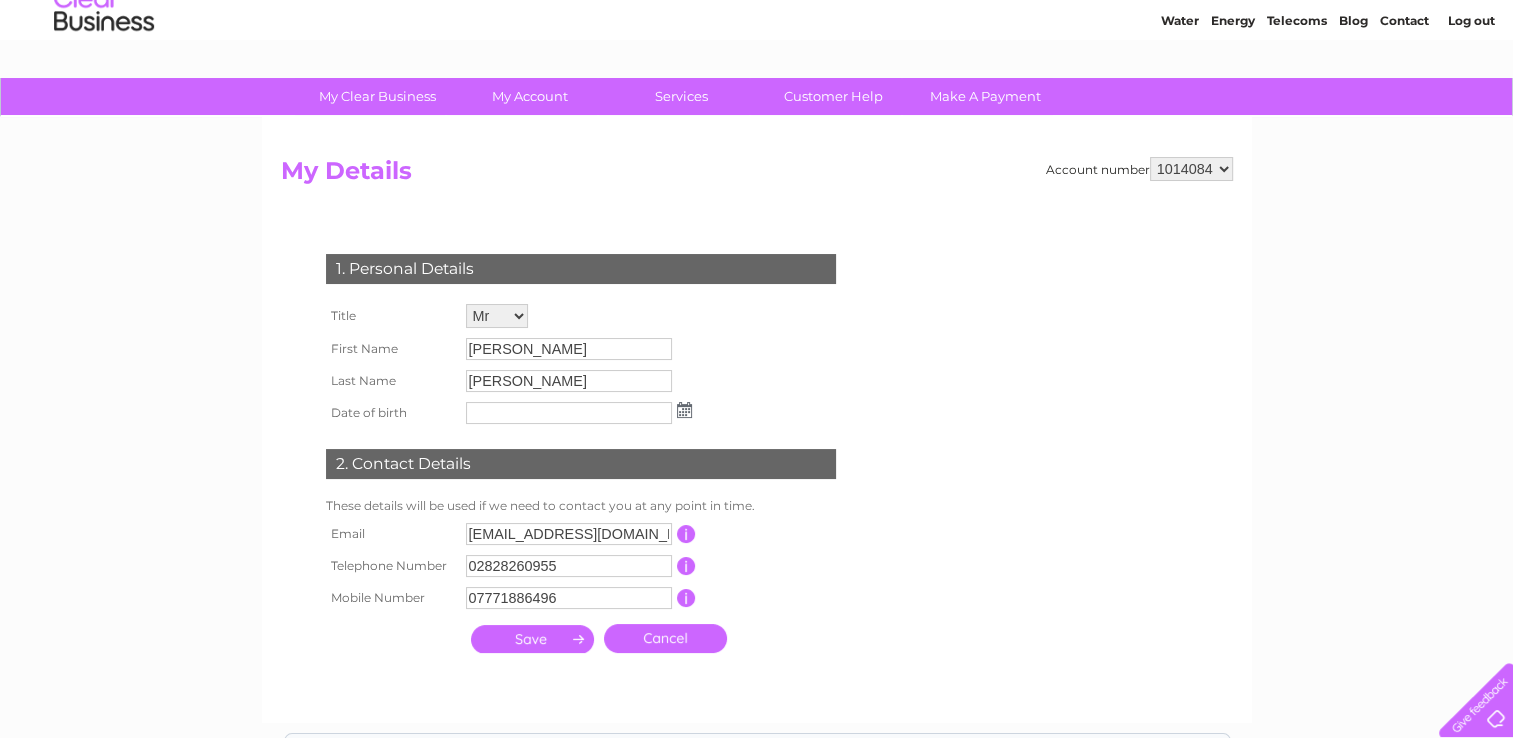 scroll, scrollTop: 0, scrollLeft: 0, axis: both 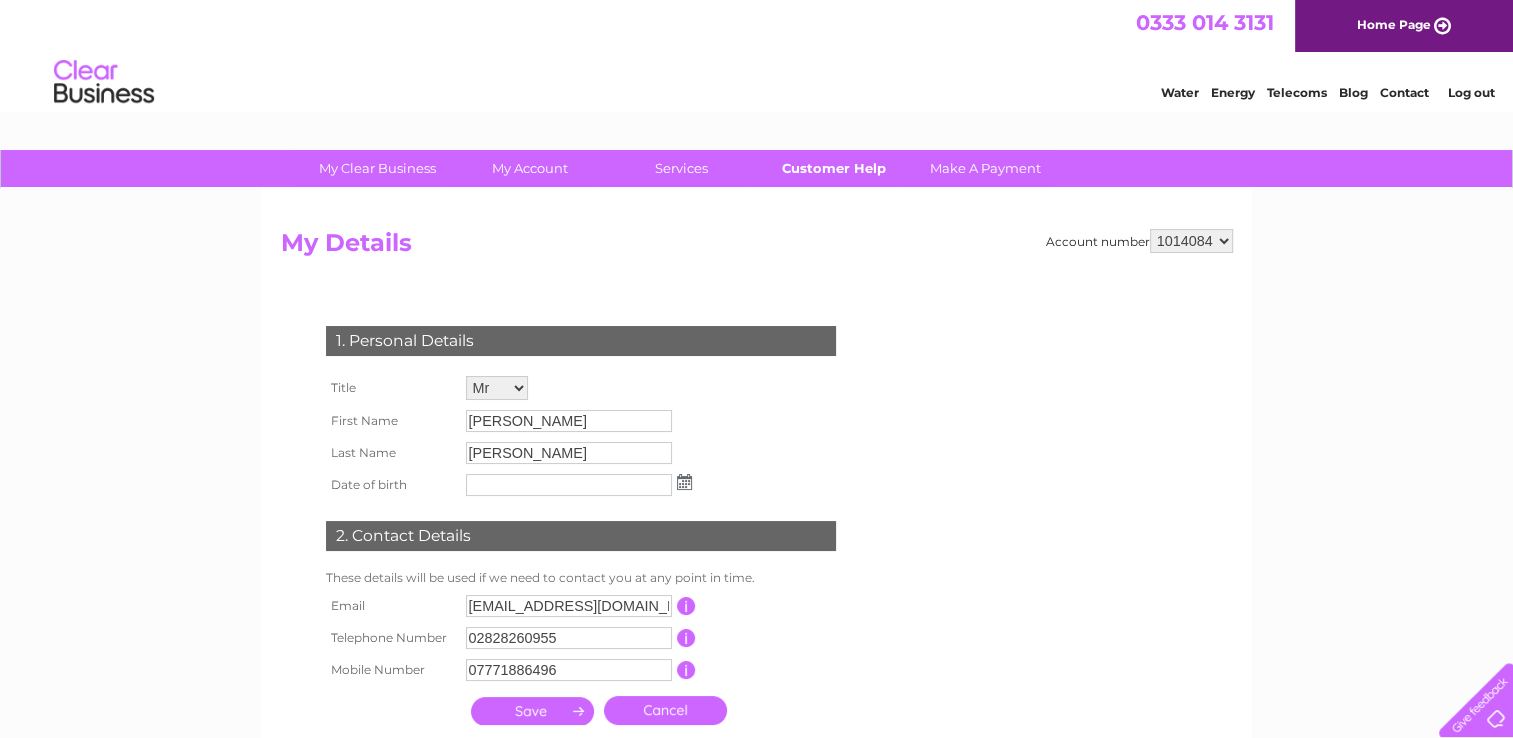 click on "Customer Help" at bounding box center (833, 168) 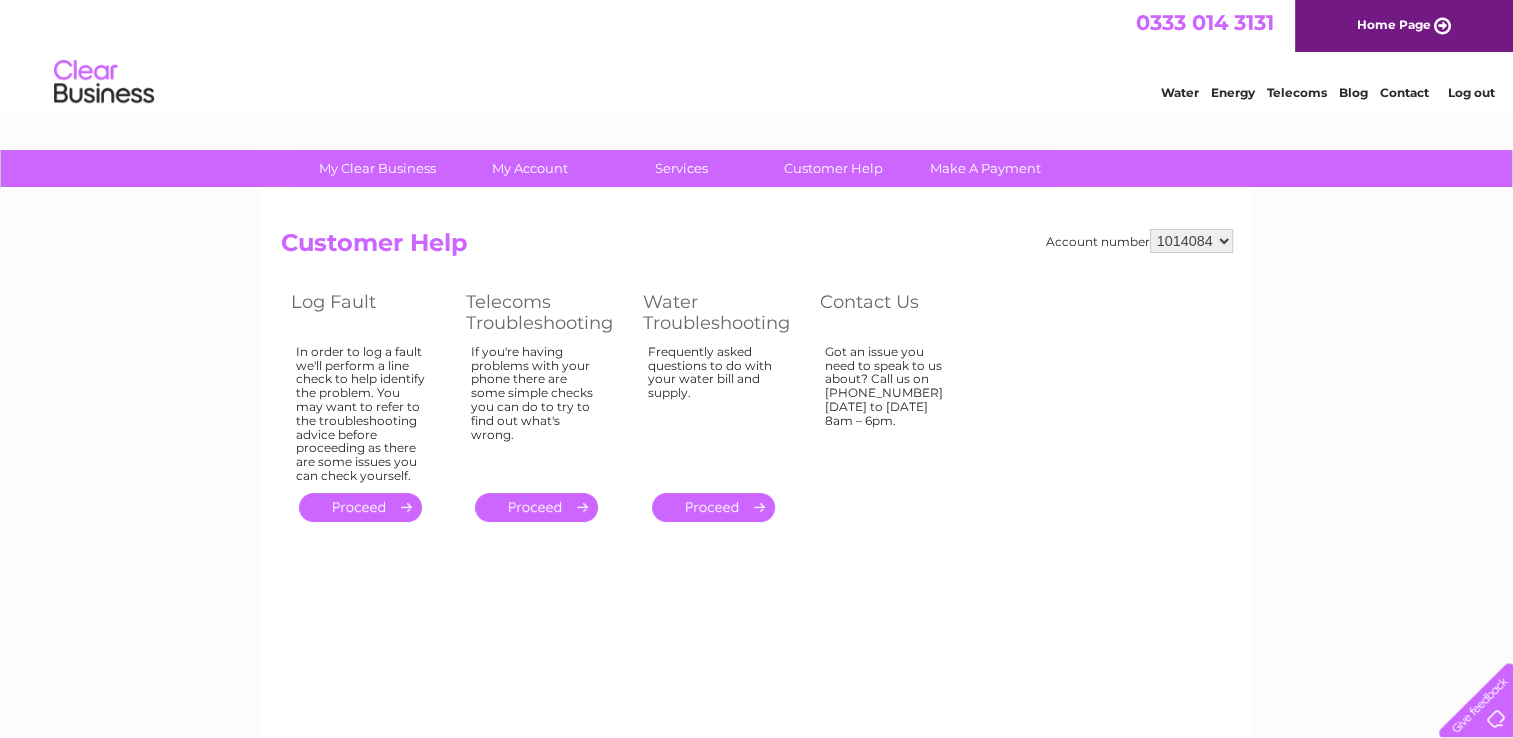 scroll, scrollTop: 0, scrollLeft: 0, axis: both 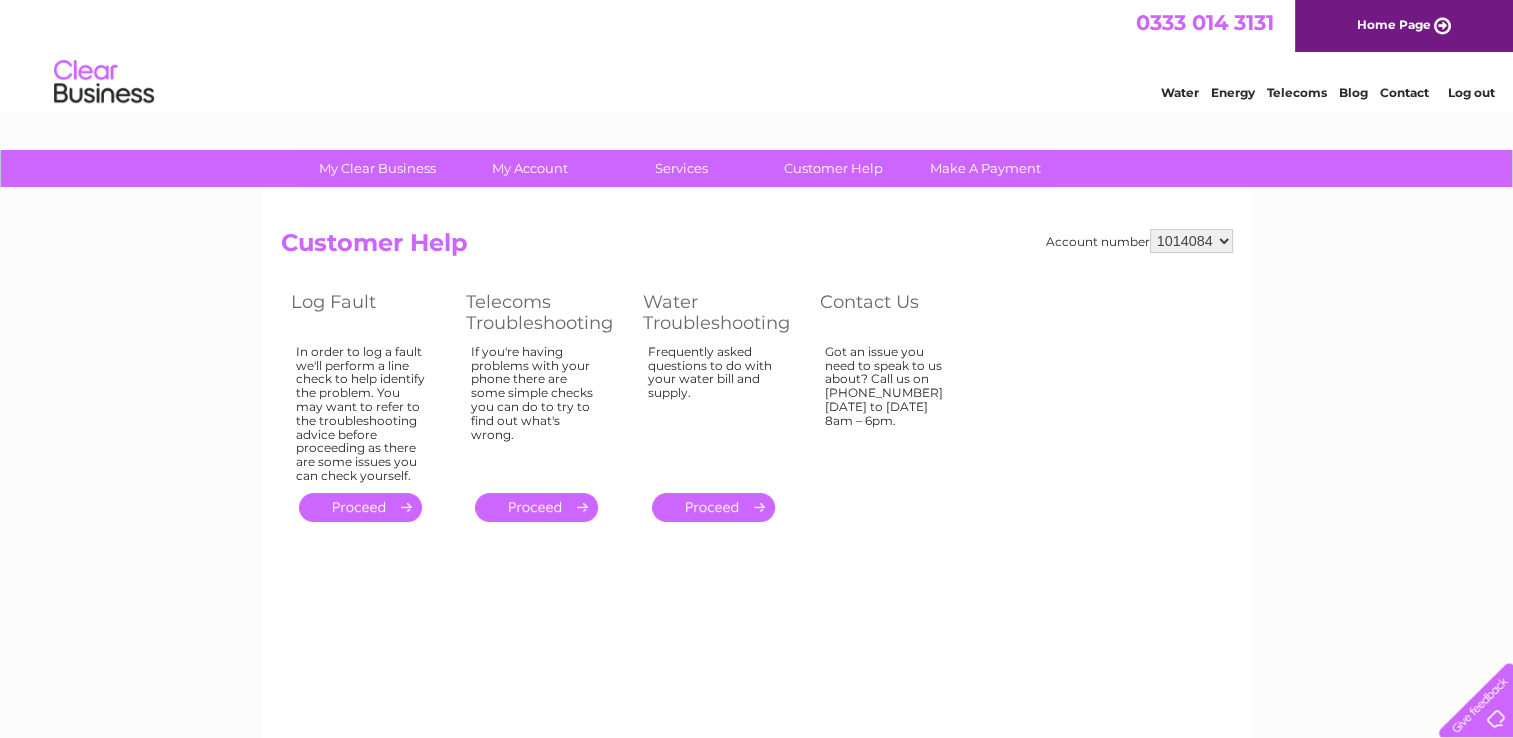 click on "Contact" at bounding box center [1404, 92] 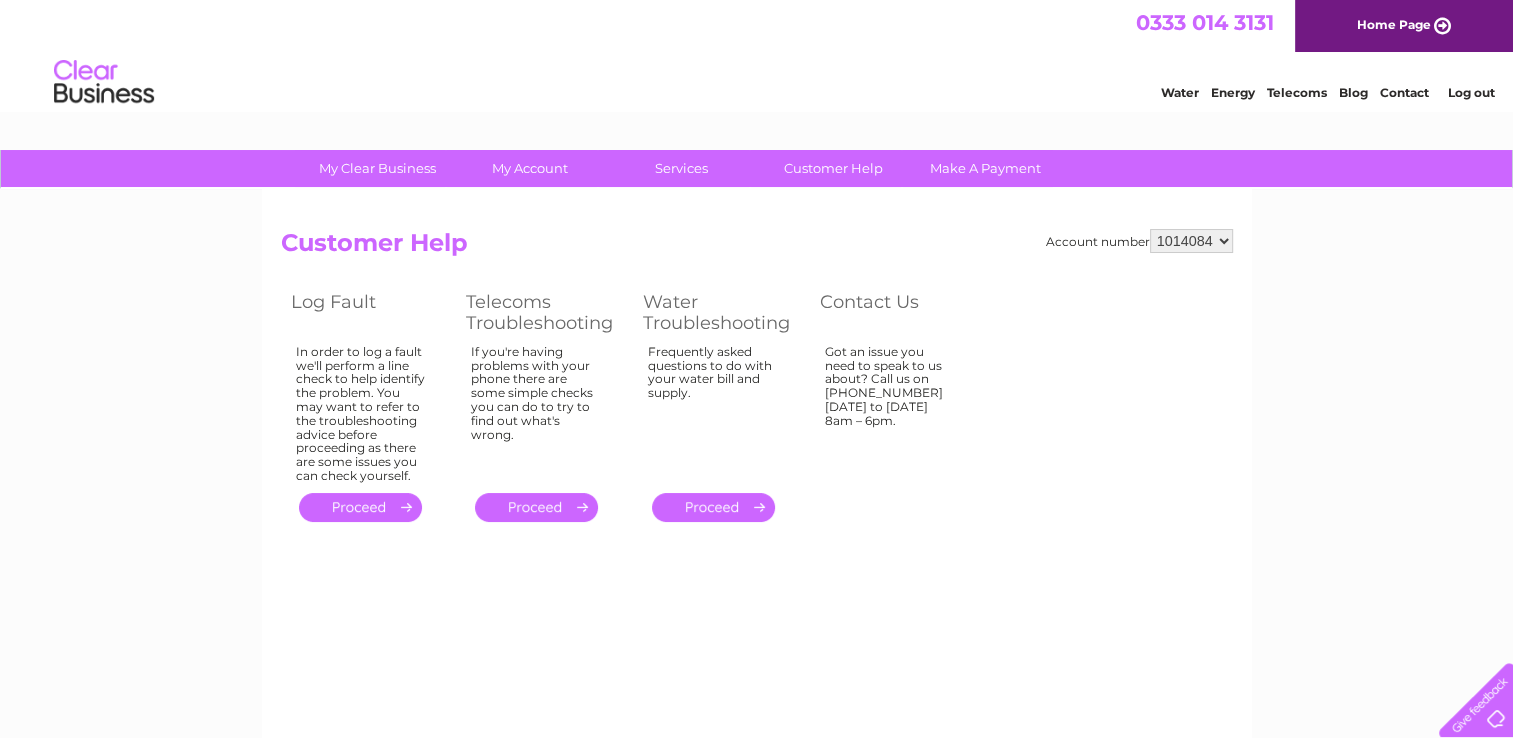 scroll, scrollTop: 0, scrollLeft: 0, axis: both 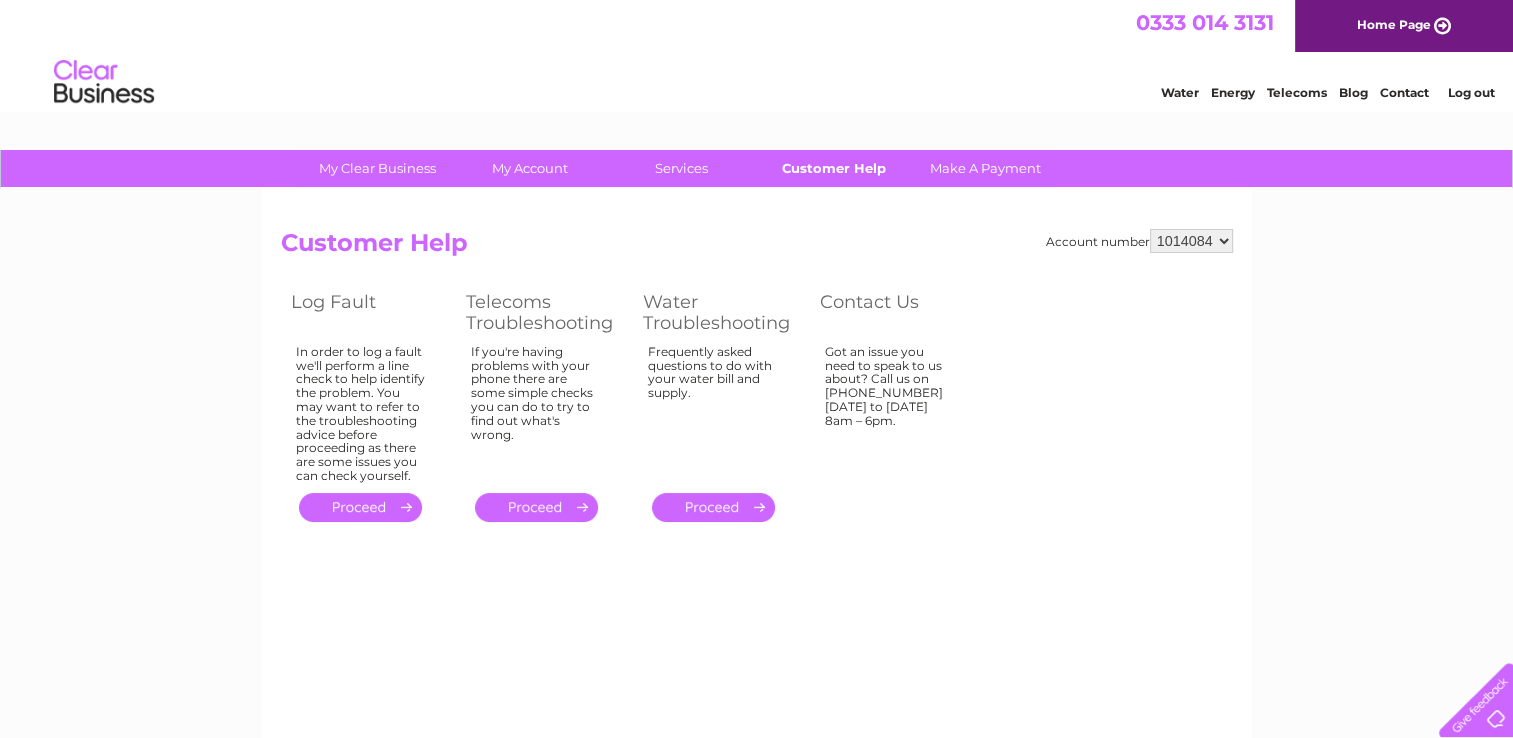 click on "Customer Help" at bounding box center (833, 168) 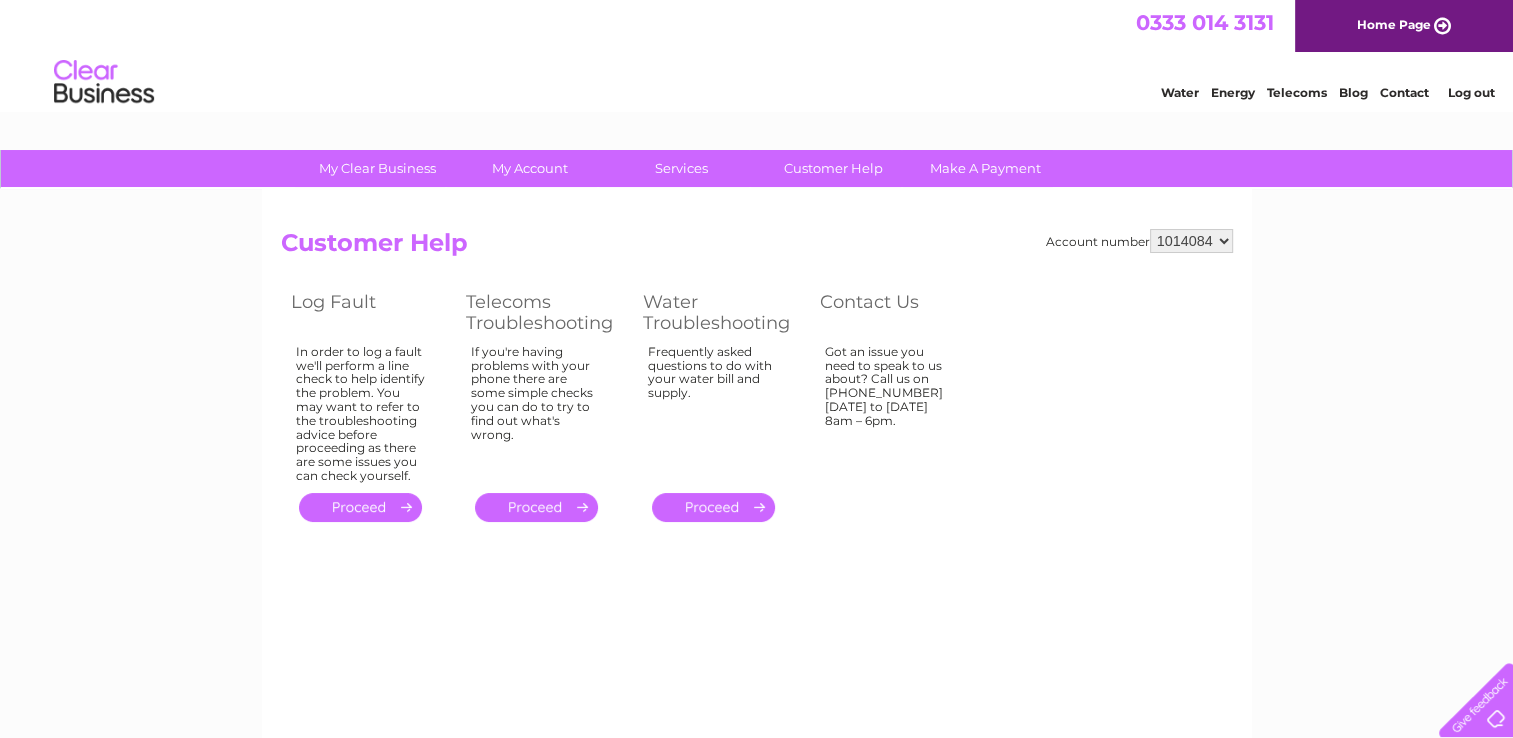 scroll, scrollTop: 0, scrollLeft: 0, axis: both 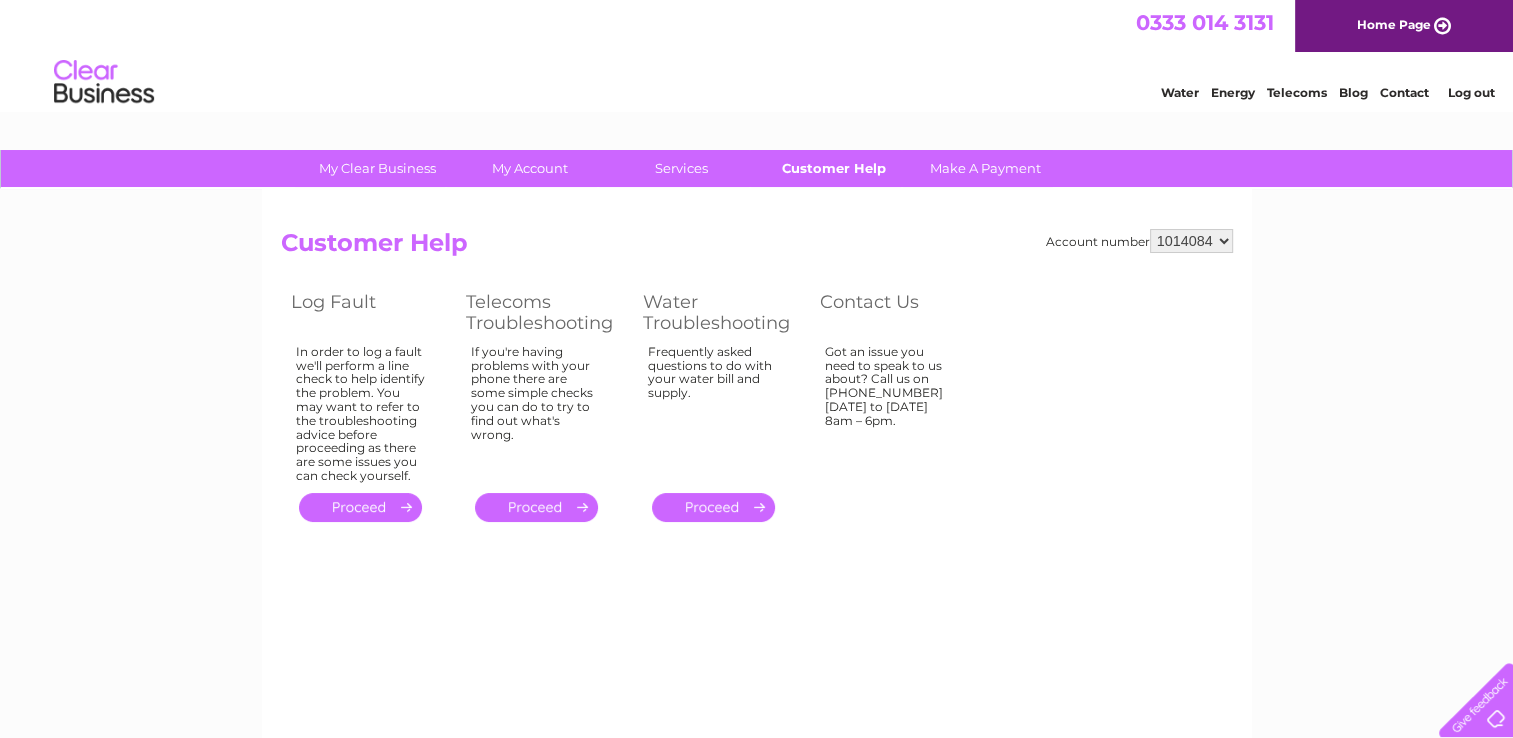 click on "Customer Help" at bounding box center (833, 168) 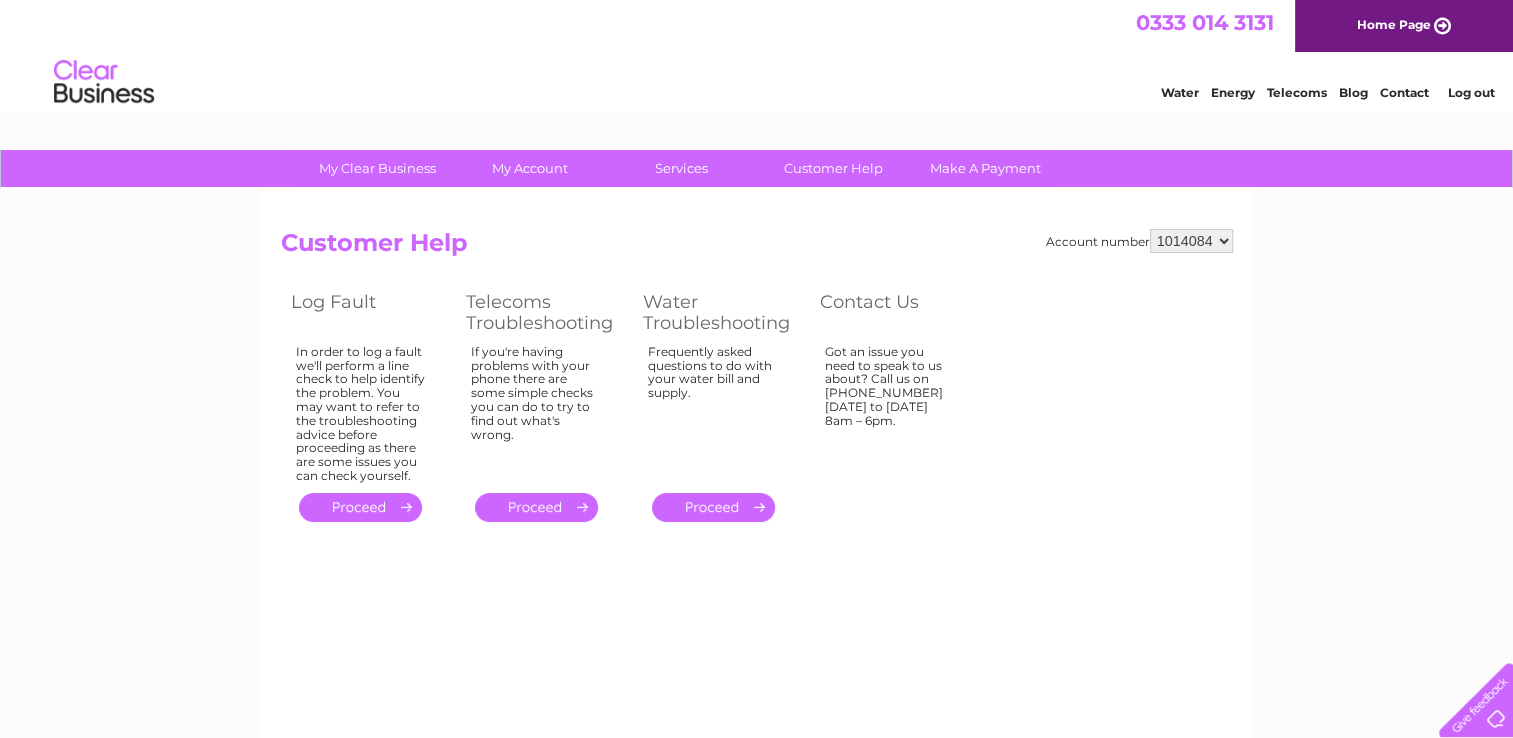 scroll, scrollTop: 0, scrollLeft: 0, axis: both 